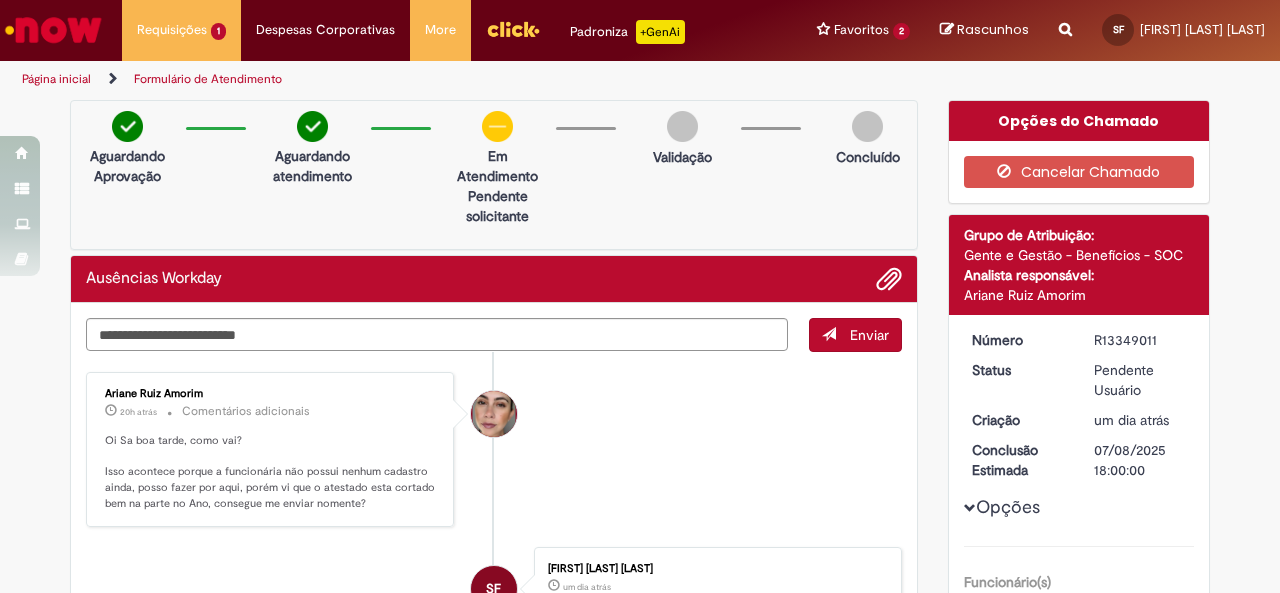 scroll, scrollTop: 0, scrollLeft: 0, axis: both 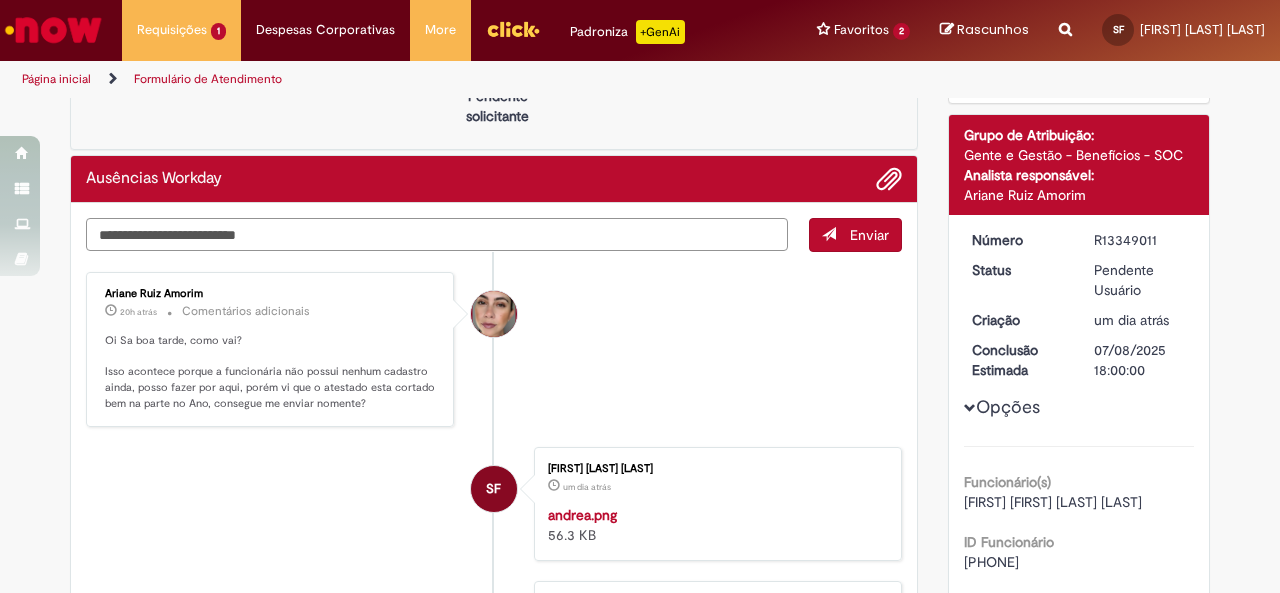 click at bounding box center (437, 234) 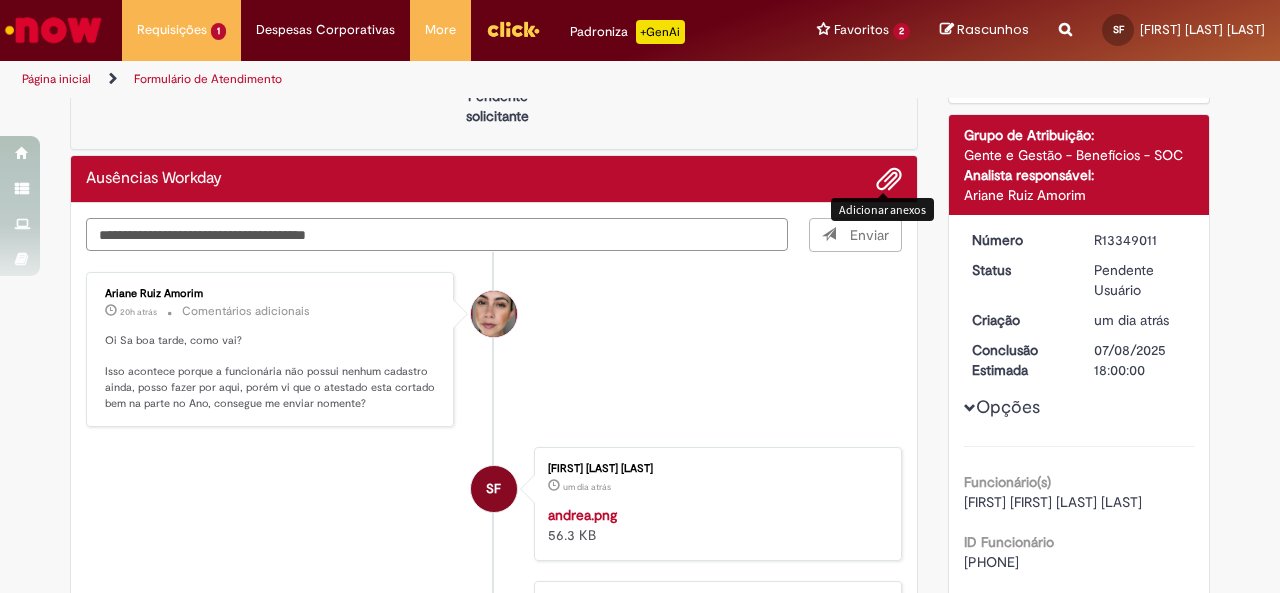 type on "**********" 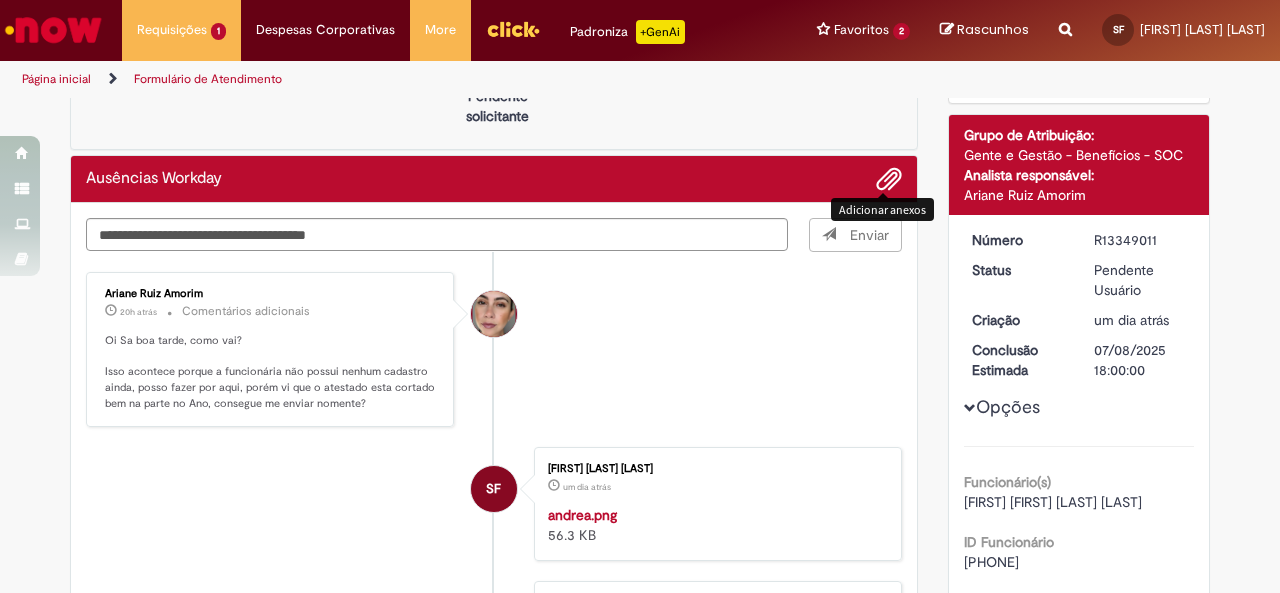 click at bounding box center [889, 180] 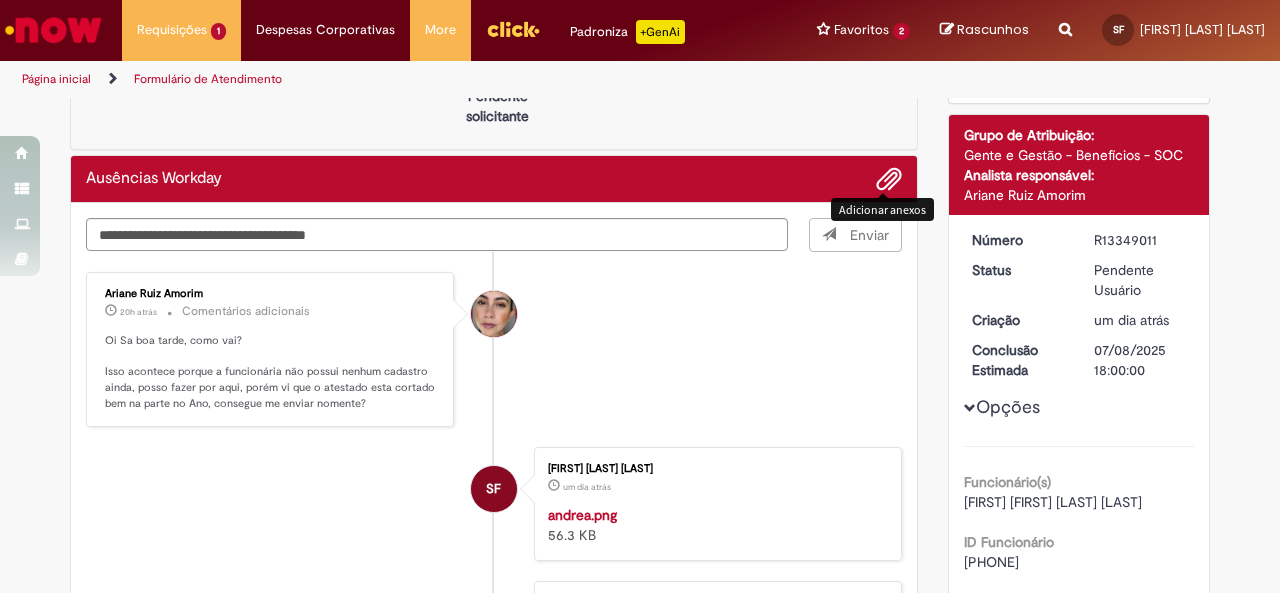 type 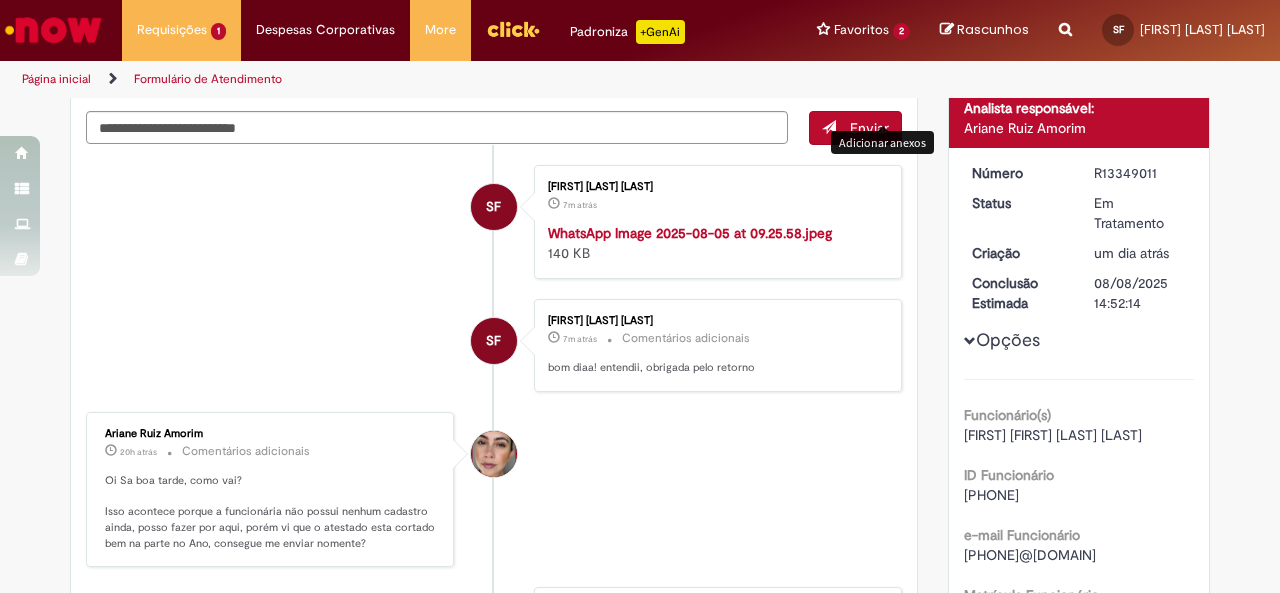 scroll, scrollTop: 200, scrollLeft: 0, axis: vertical 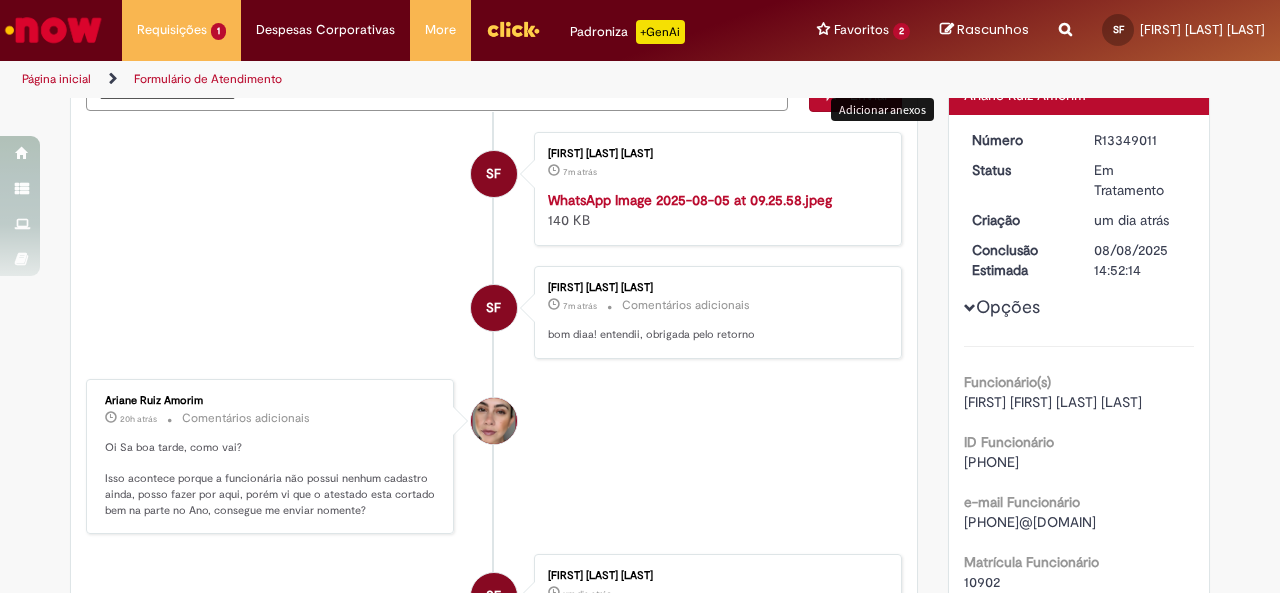 click on "SF
Sabrina Esteves Frota
7m atrás 7 minutos atrás
WhatsApp Image 2025-08-05 at 09.25.58.jpeg  140 KB" at bounding box center (494, 189) 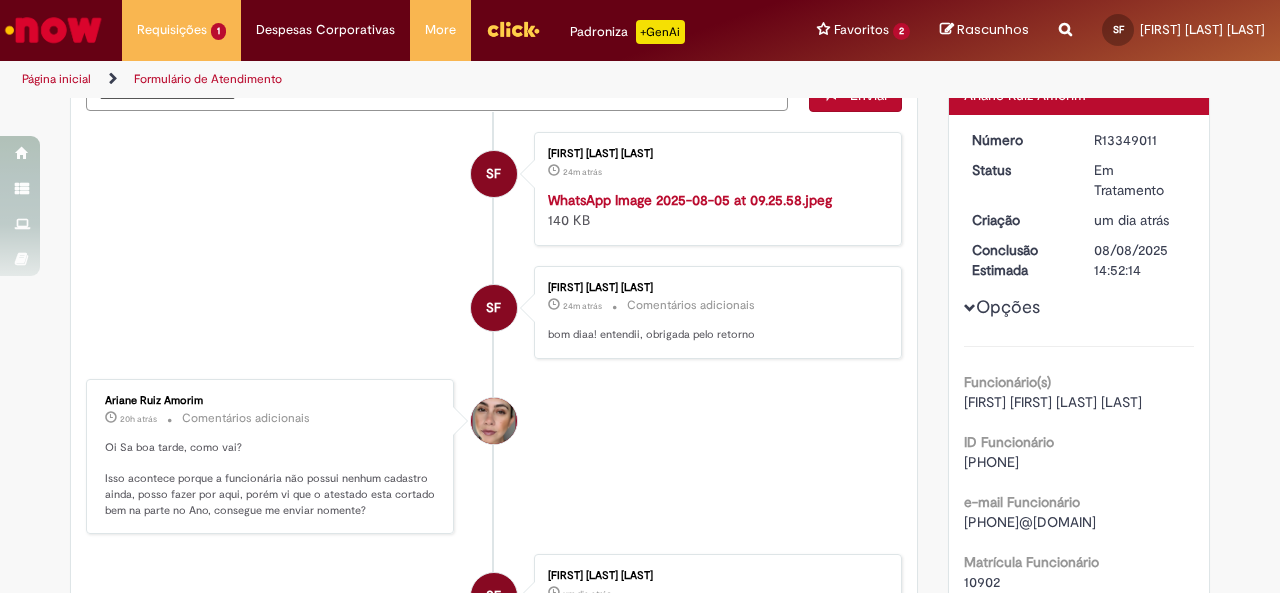 scroll, scrollTop: 700, scrollLeft: 0, axis: vertical 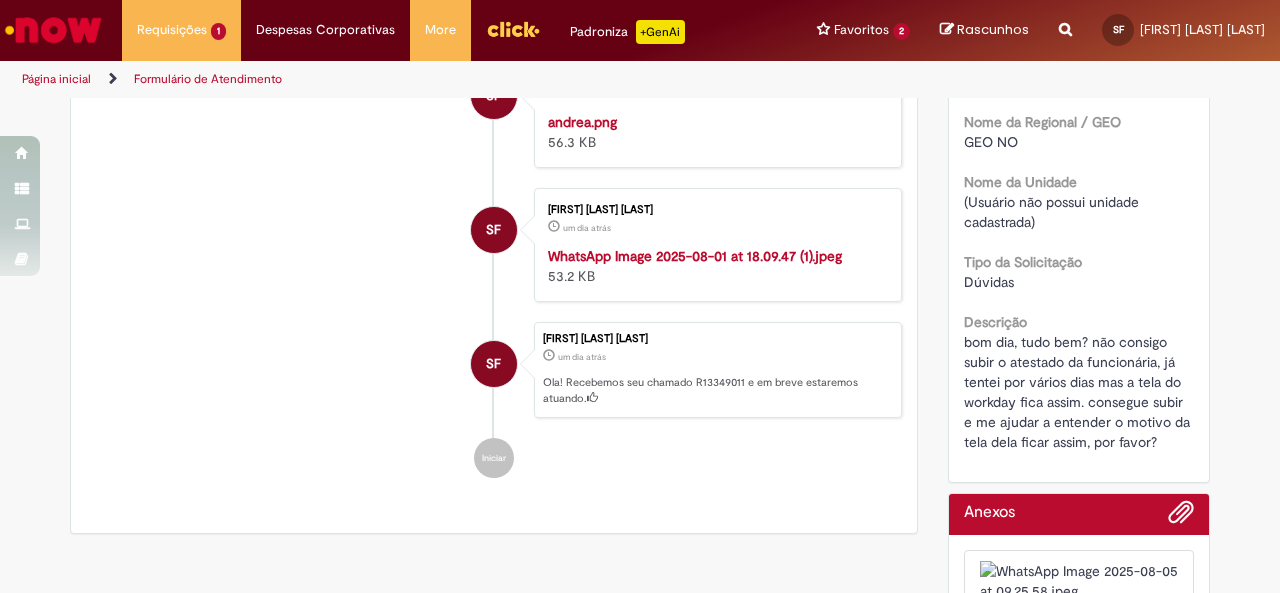 click on "Oi Sa boa tarde, como vai?
Isso acontece porque a funcionária não possui nenhum cadastro ainda, posso fazer por aqui, porém vi que o atestado esta cortado bem na parte no Ano, consegue me enviar nomente?" at bounding box center (271, -21) 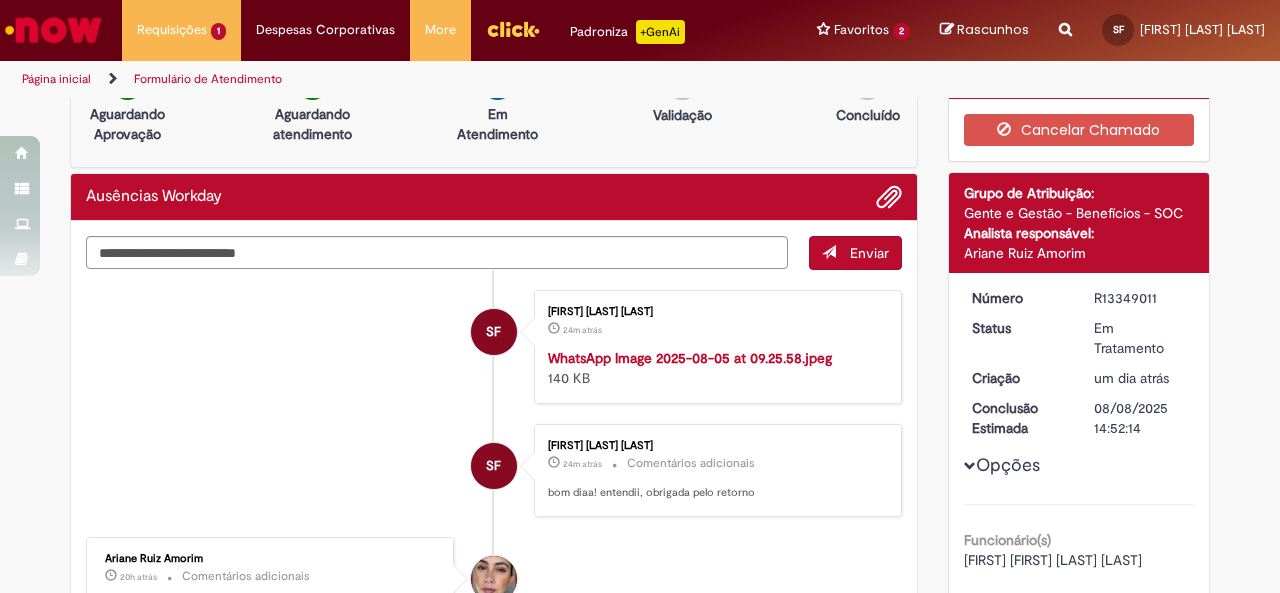 scroll, scrollTop: 0, scrollLeft: 0, axis: both 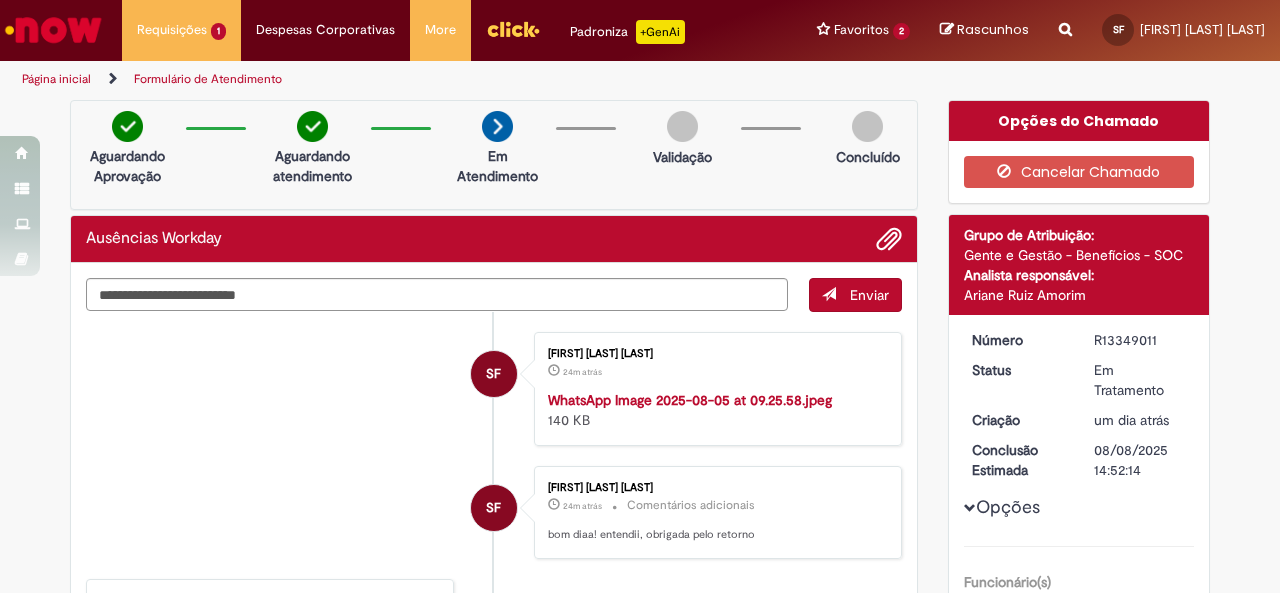 click at bounding box center (53, 30) 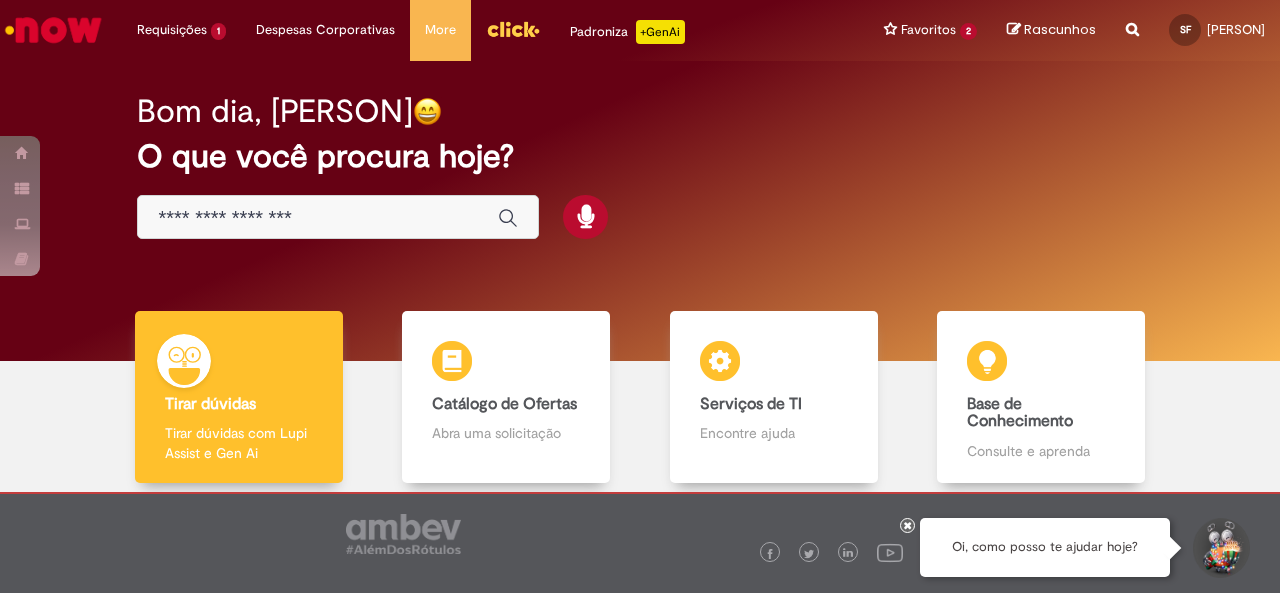 scroll, scrollTop: 0, scrollLeft: 0, axis: both 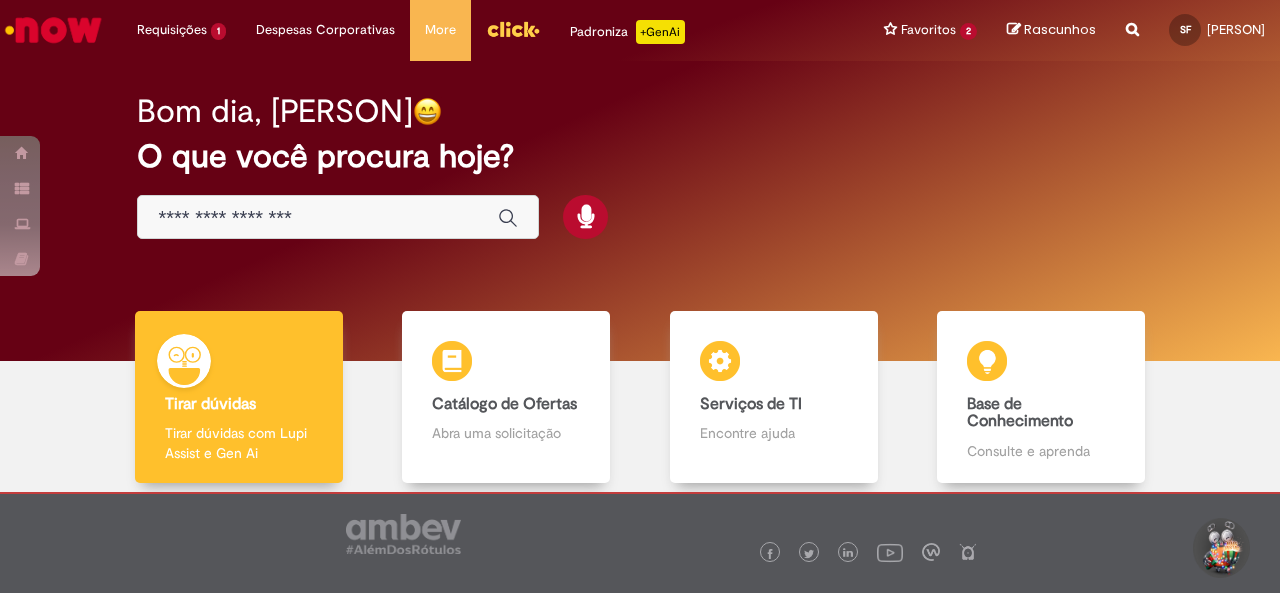 click at bounding box center (730, 529) 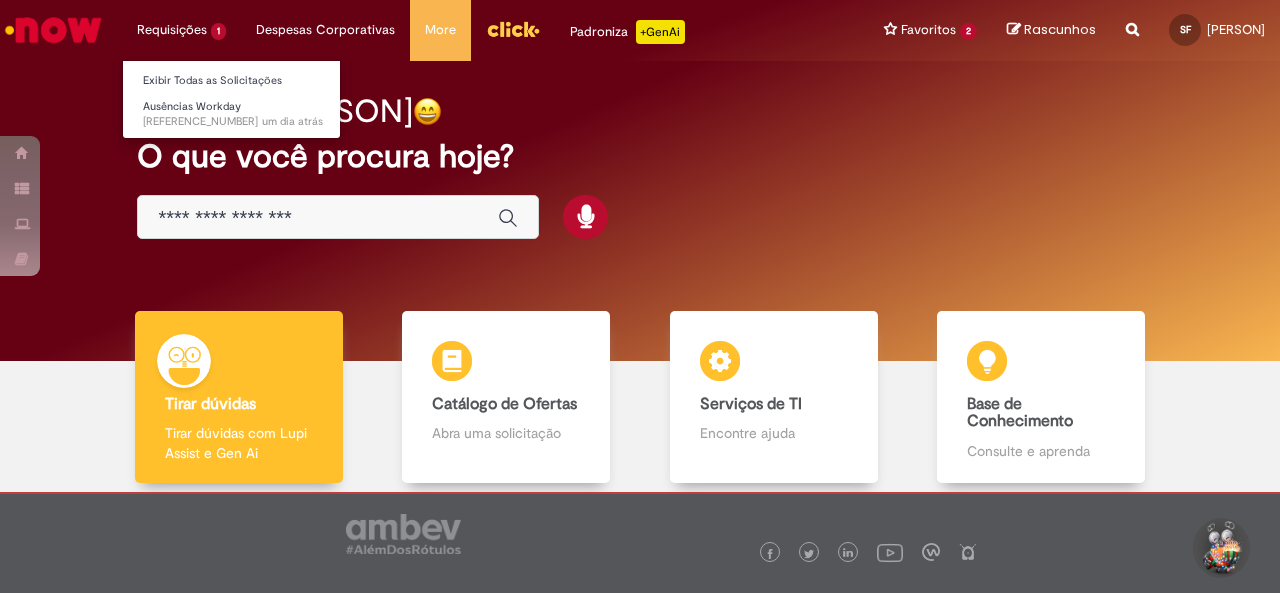 click on "Exibir Todas as Solicitações" at bounding box center (233, 79) 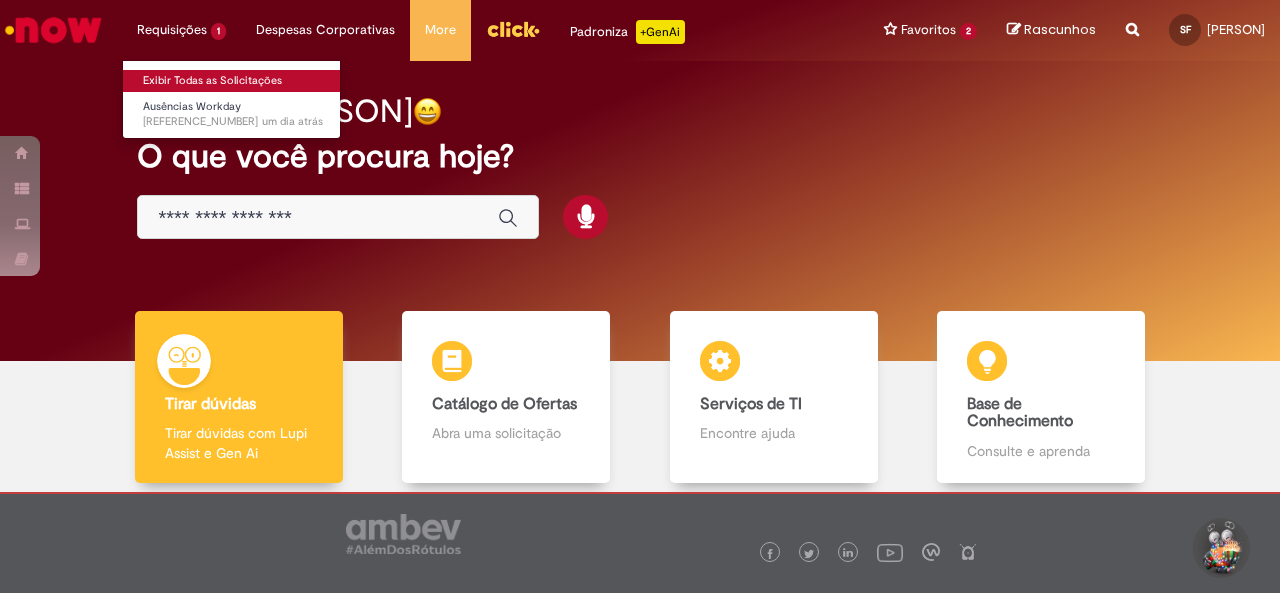 click on "Exibir Todas as Solicitações" at bounding box center (233, 81) 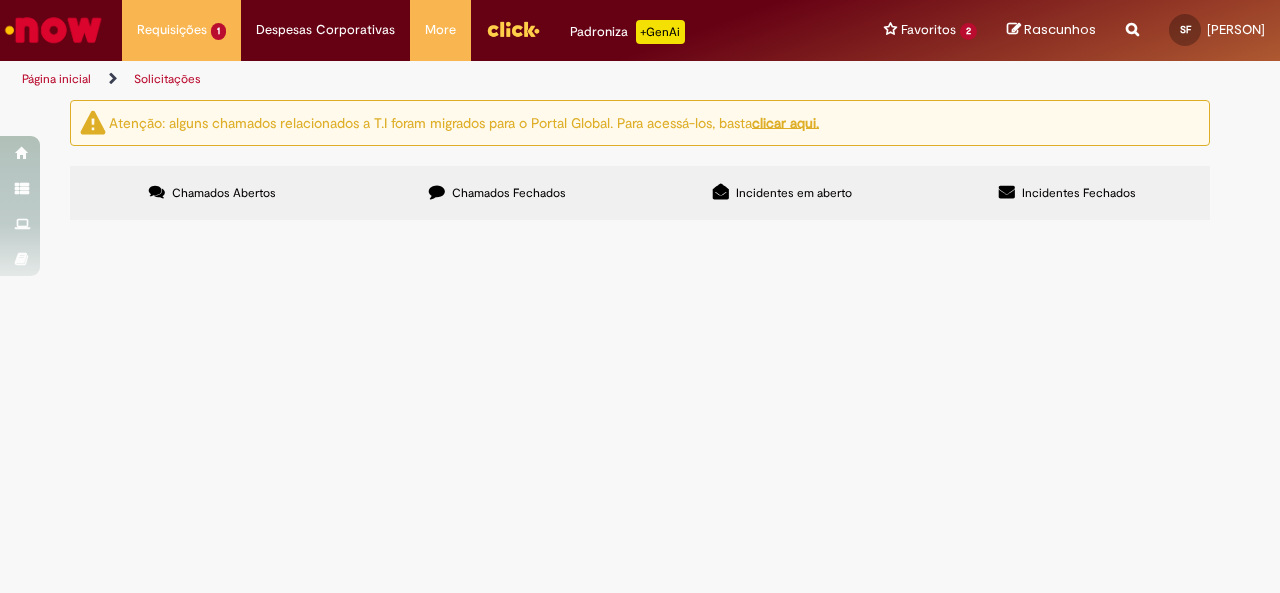 click on "Incidentes Fechados" at bounding box center (1067, 193) 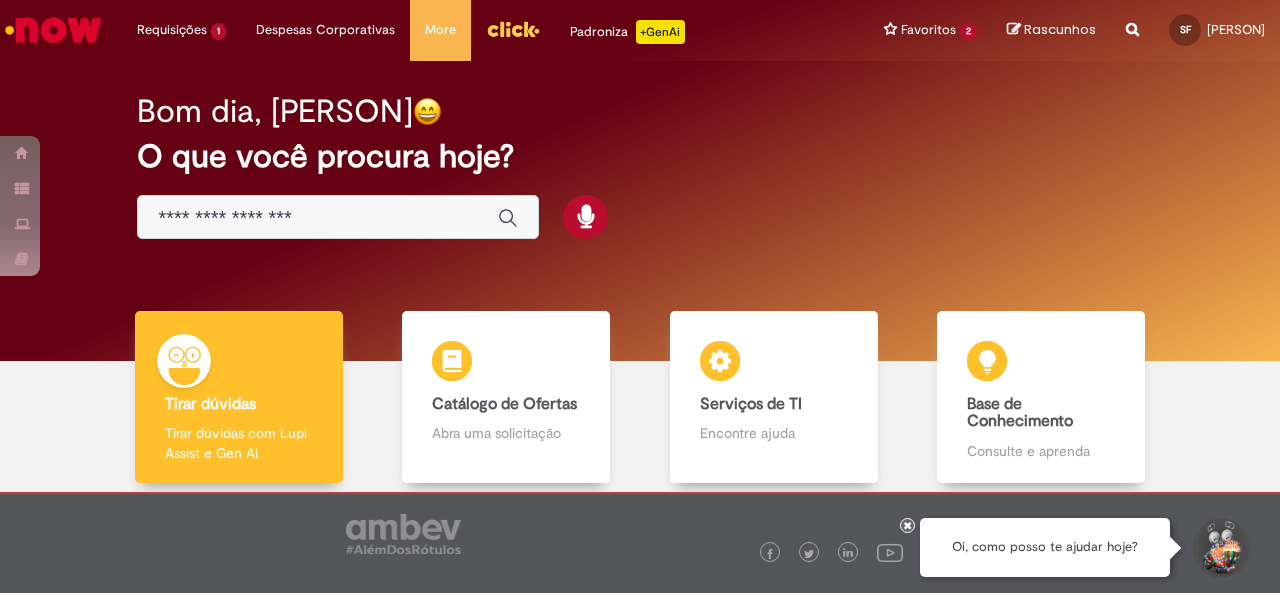 click at bounding box center (318, 218) 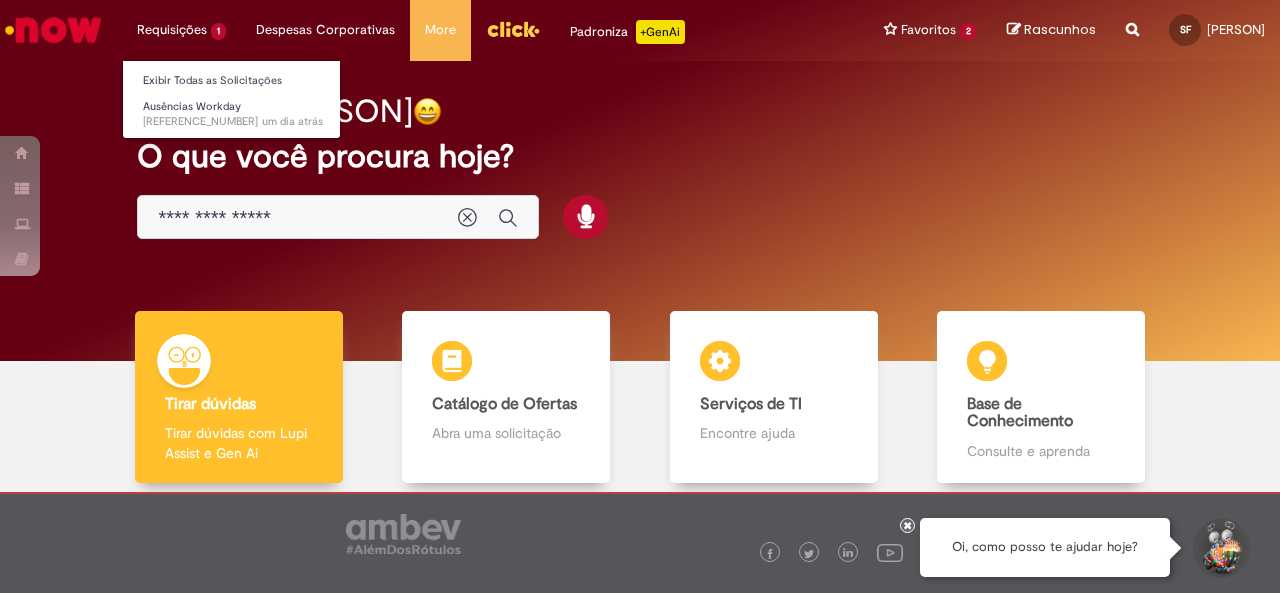 type on "**********" 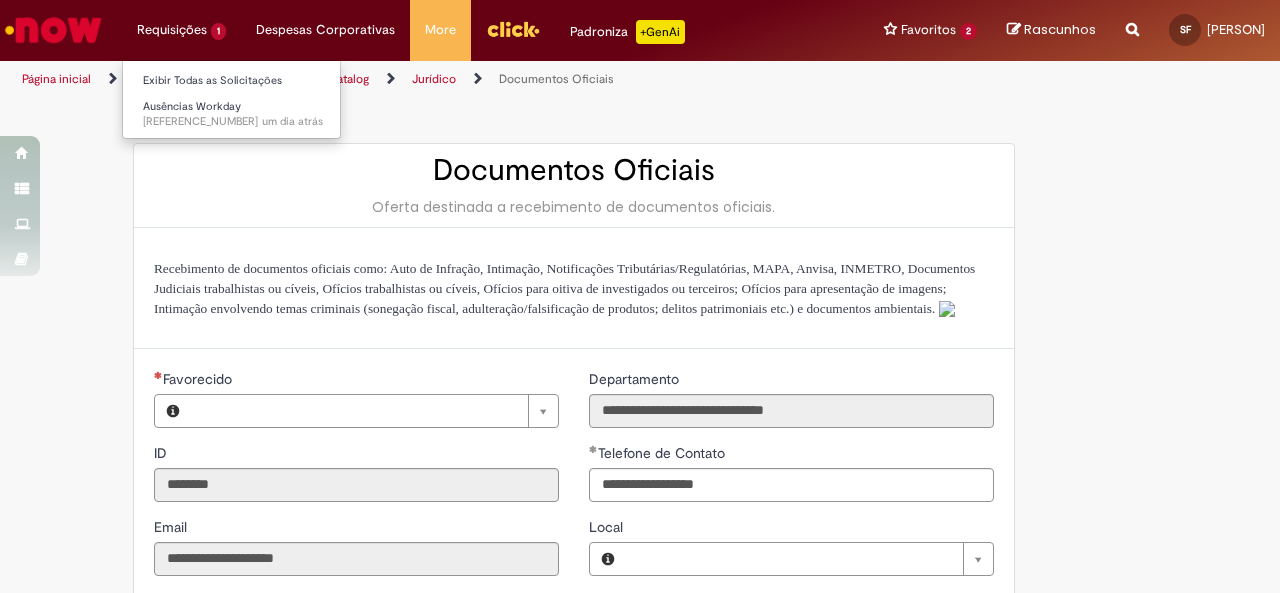type on "**********" 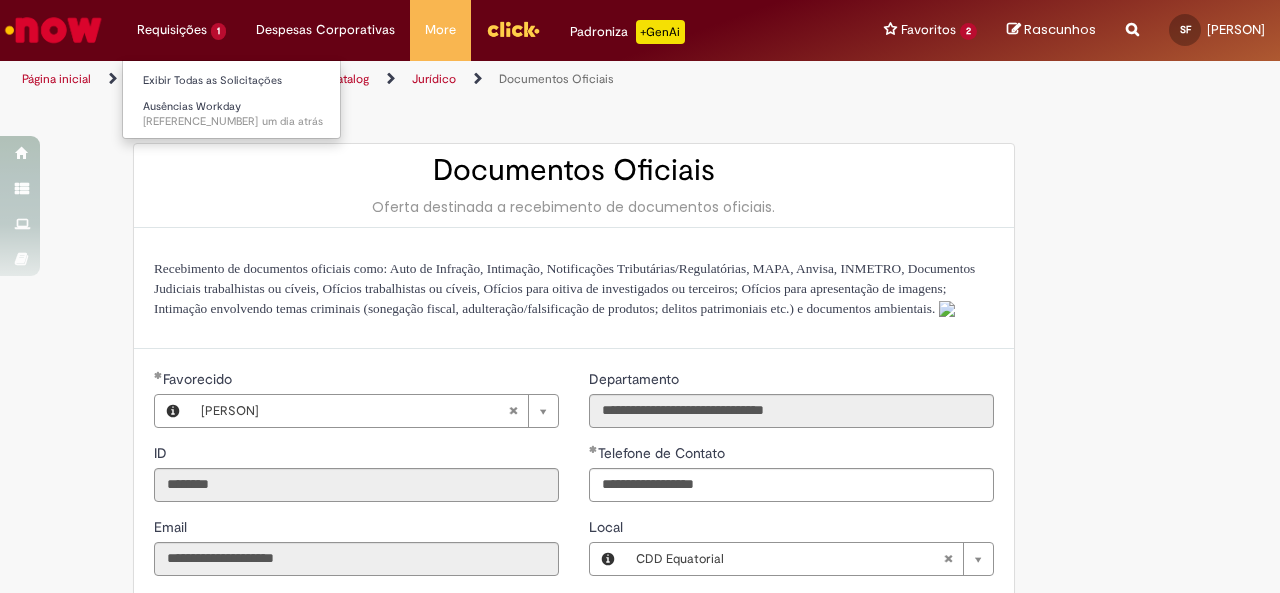 type on "**********" 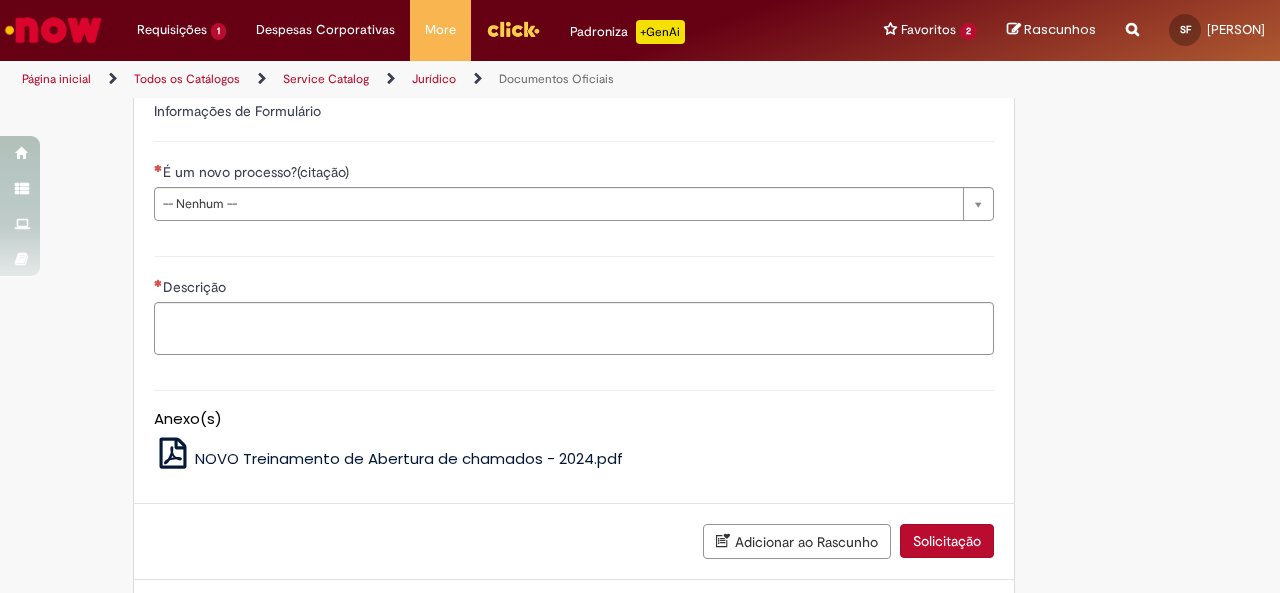 scroll, scrollTop: 600, scrollLeft: 0, axis: vertical 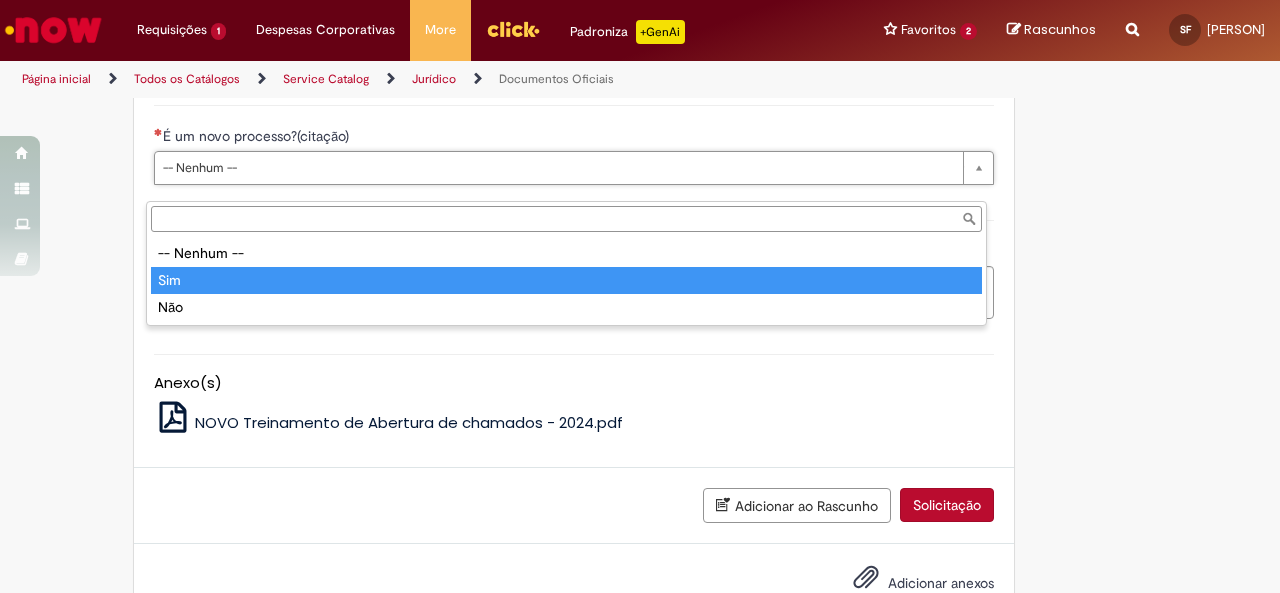 type on "***" 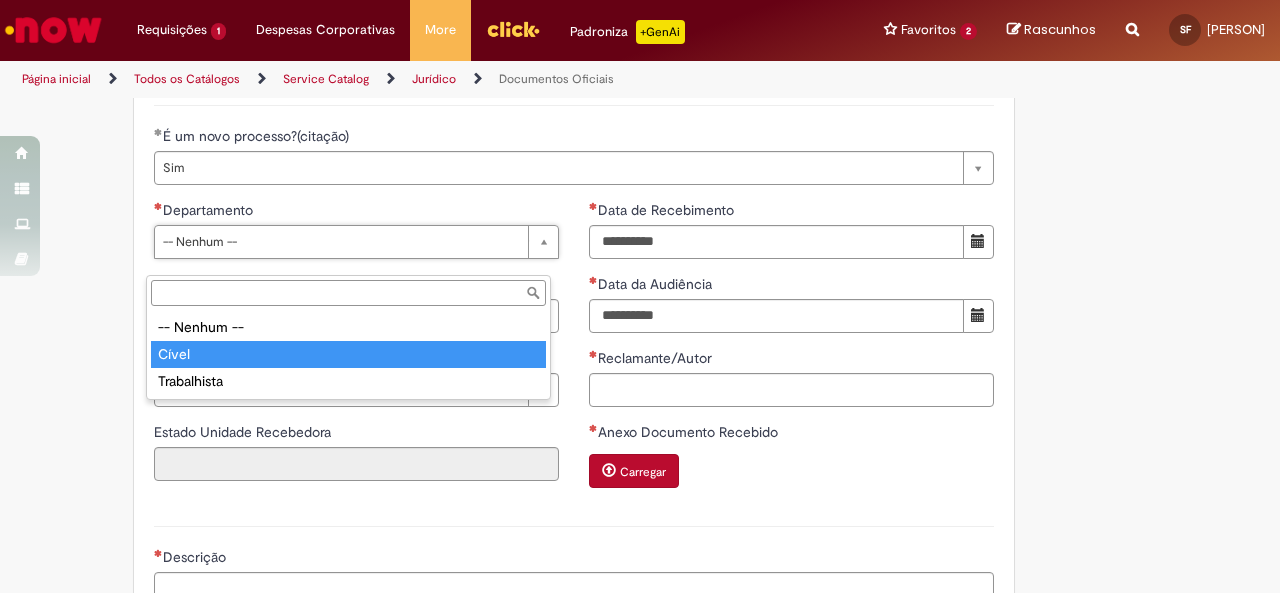 type on "*****" 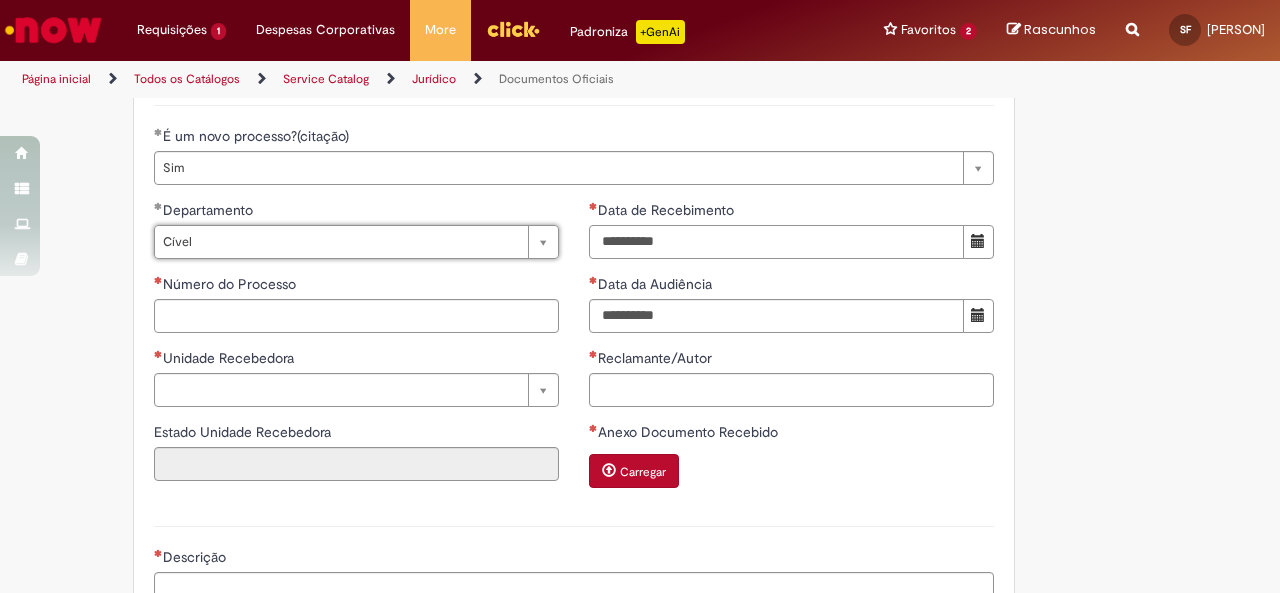 click on "Data de Recebimento" at bounding box center [776, 242] 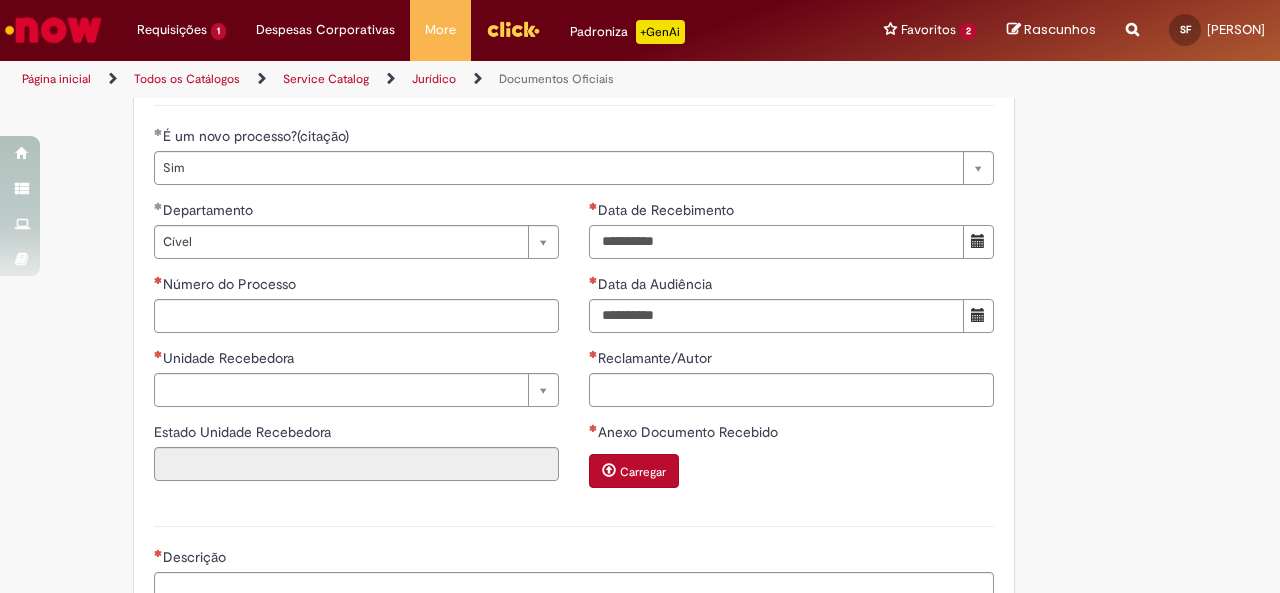 type on "**********" 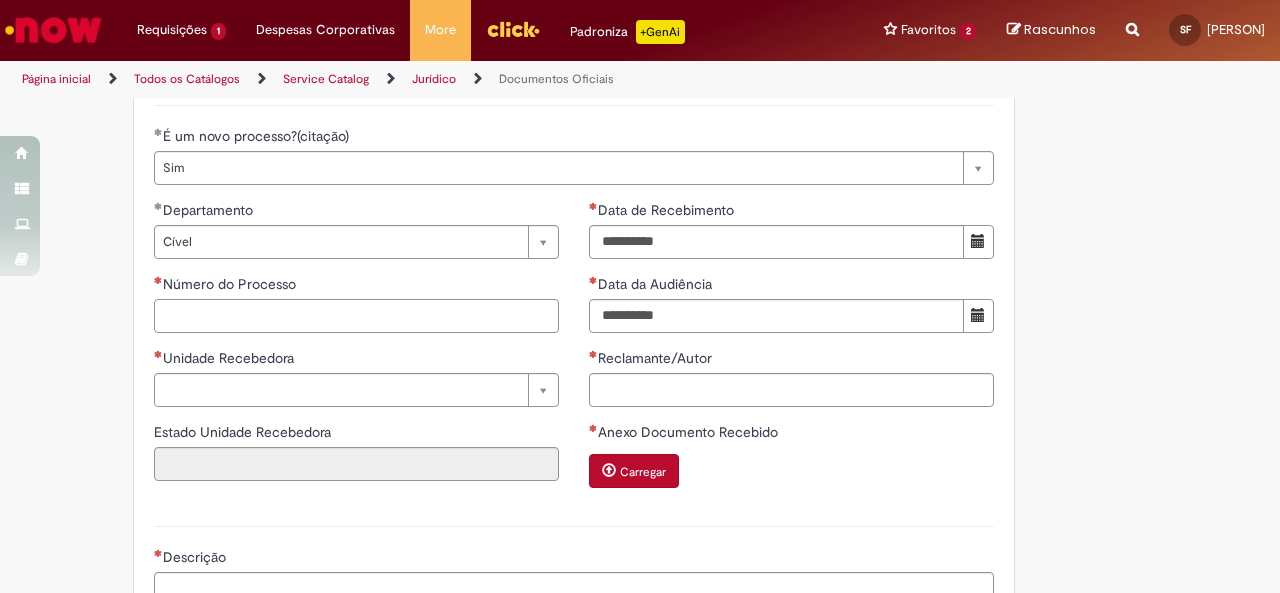 click on "Número do Processo" at bounding box center [356, 316] 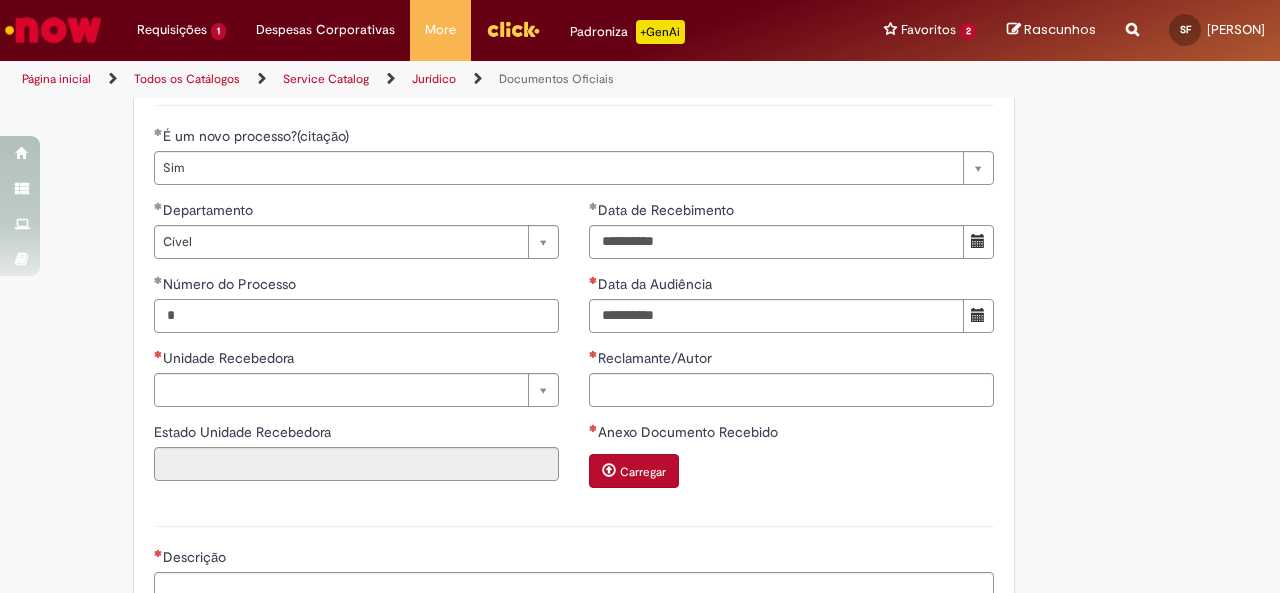 type on "*" 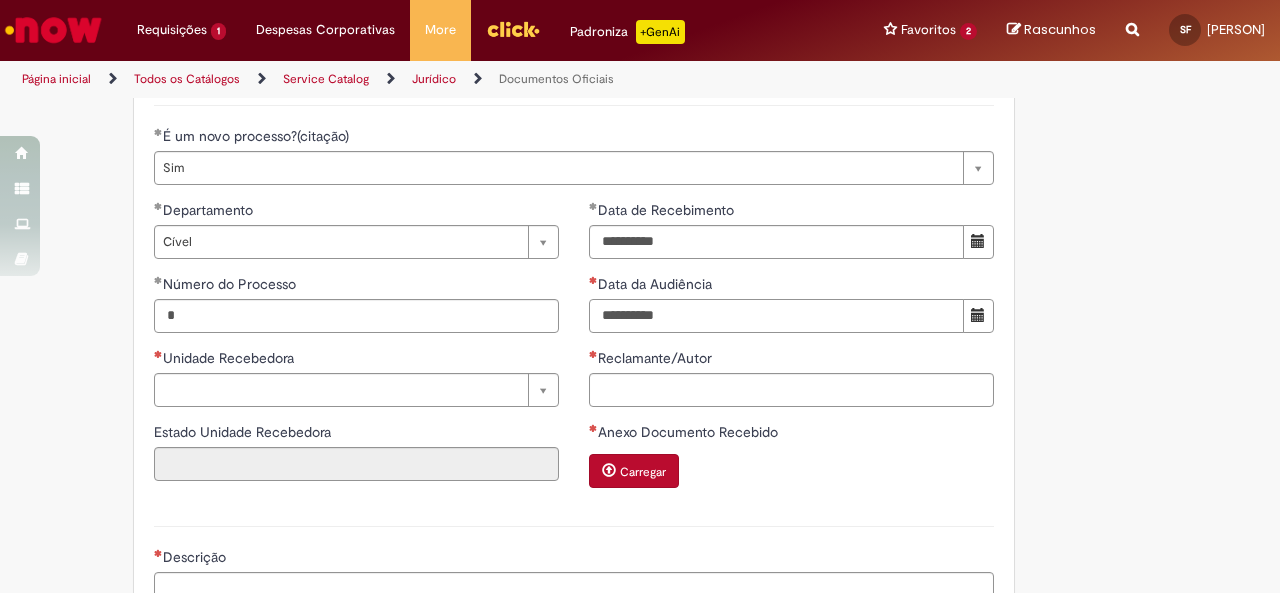 click on "Data da Audiência" at bounding box center [776, 316] 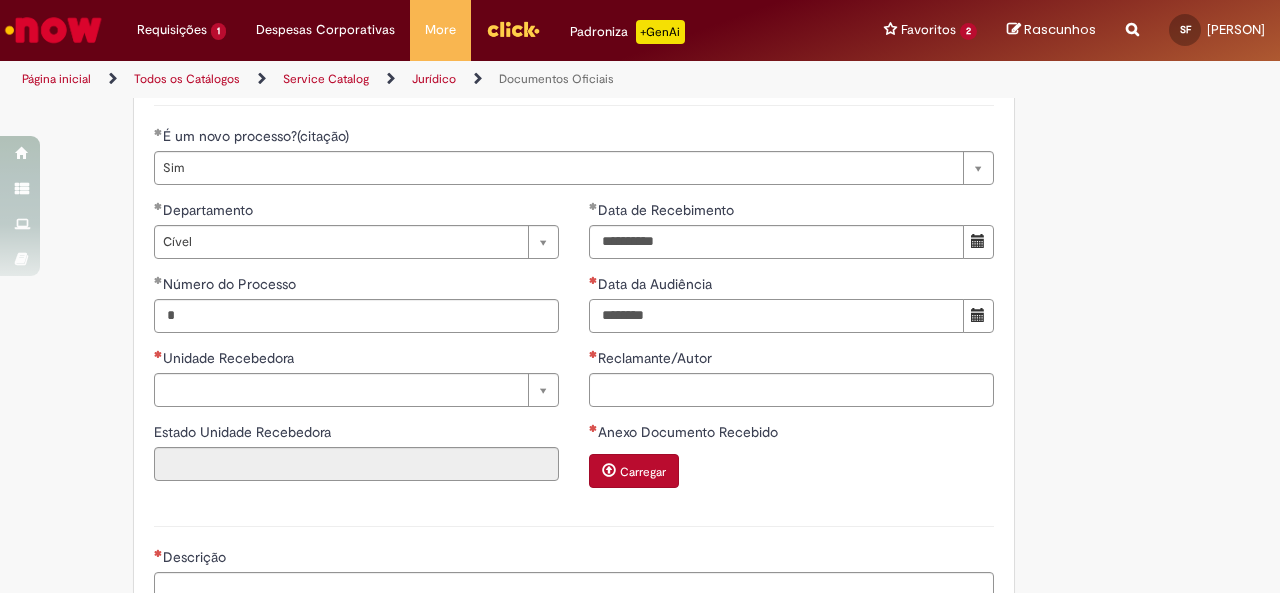 type on "********" 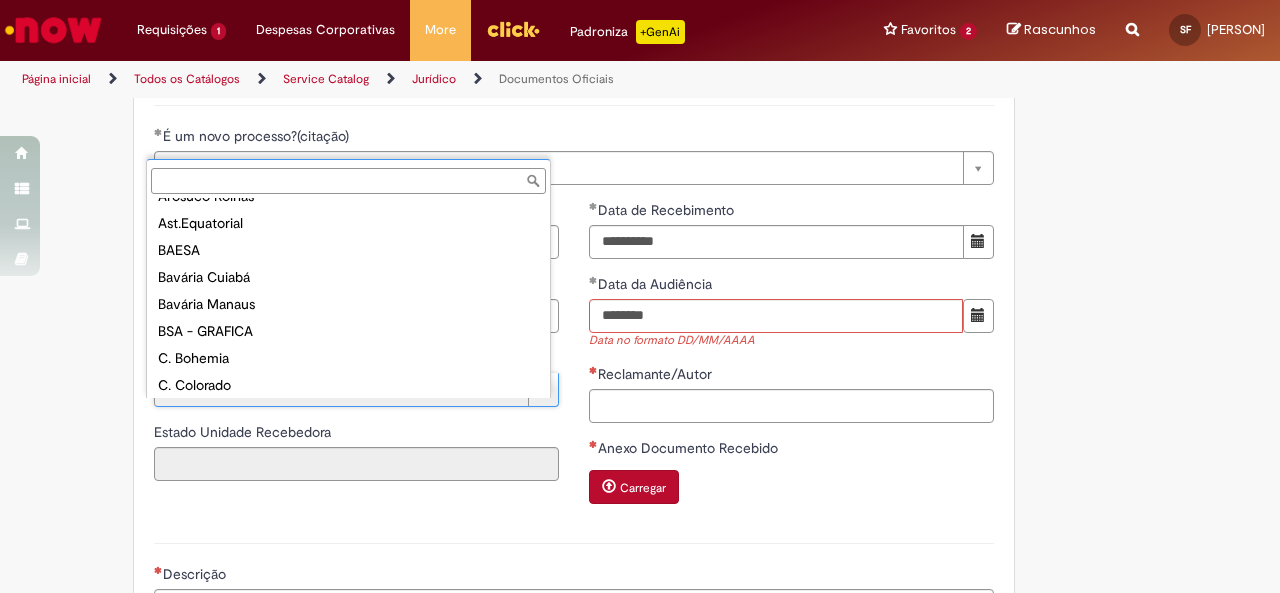 scroll, scrollTop: 0, scrollLeft: 0, axis: both 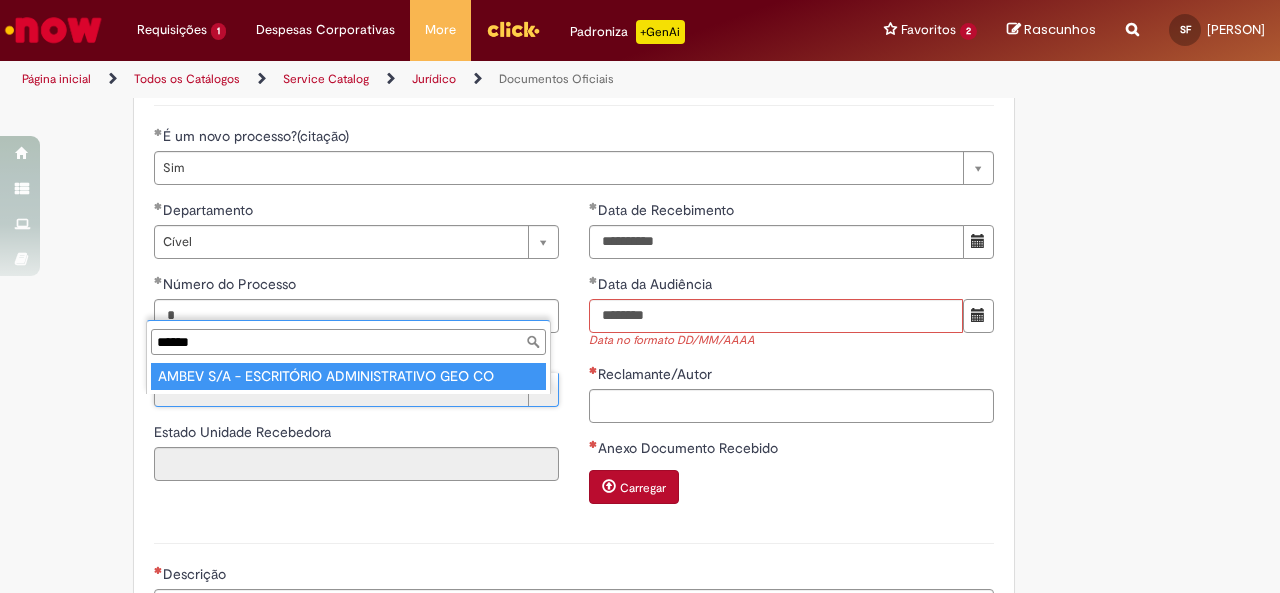 type on "*****" 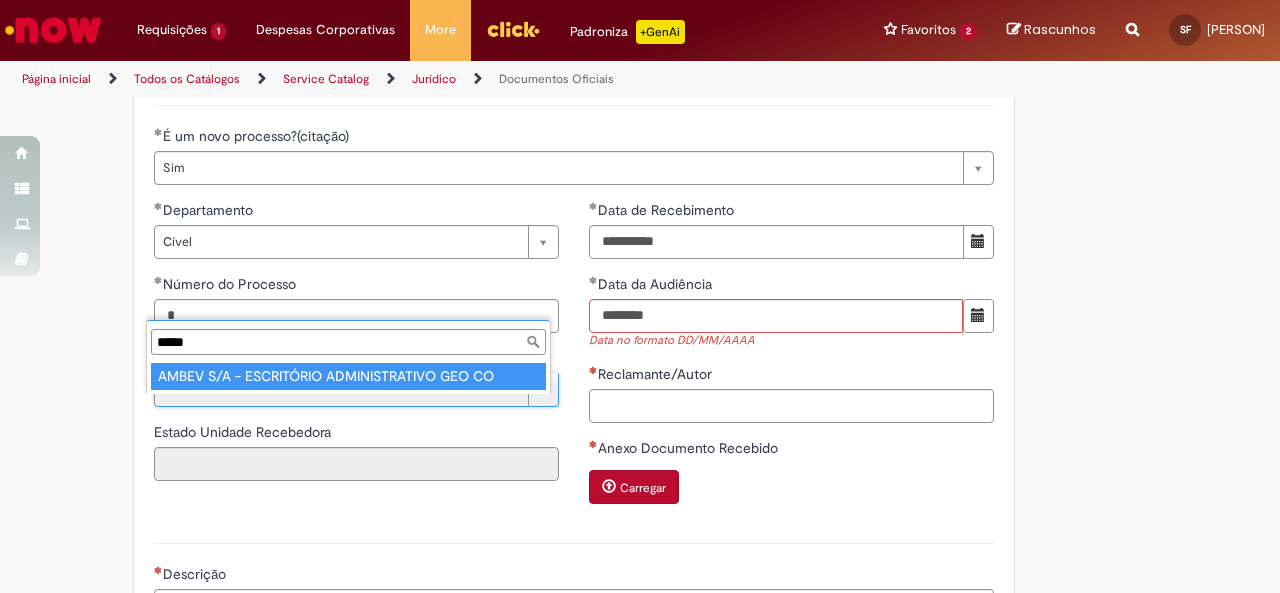 click on "*****" at bounding box center (348, 342) 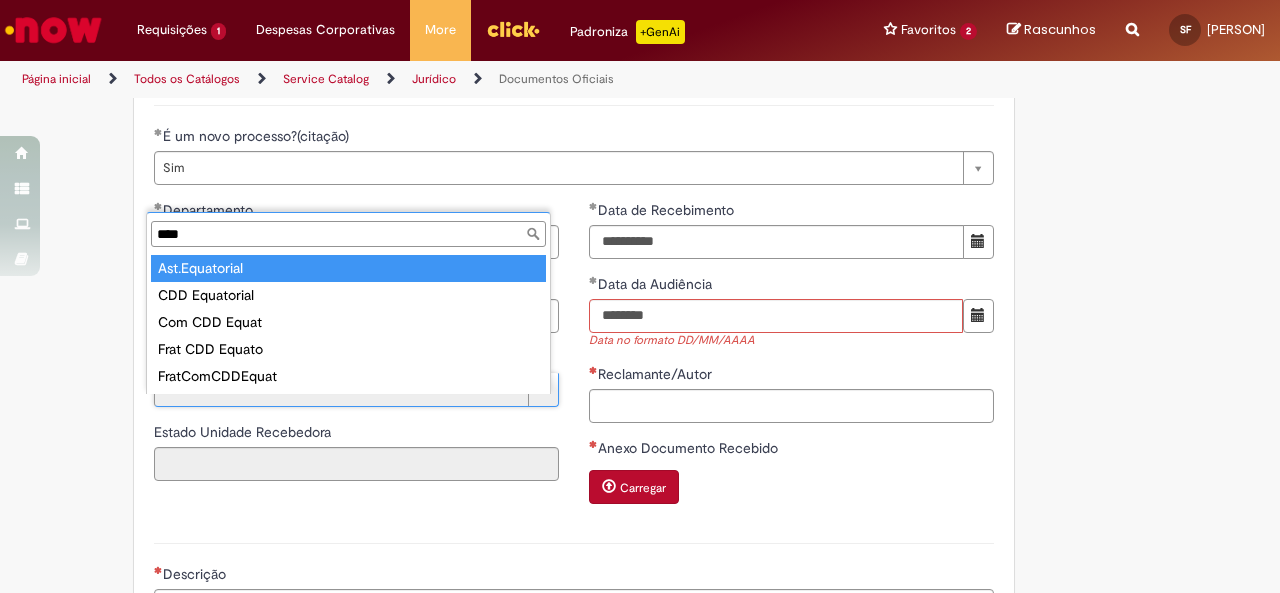 scroll, scrollTop: 0, scrollLeft: 0, axis: both 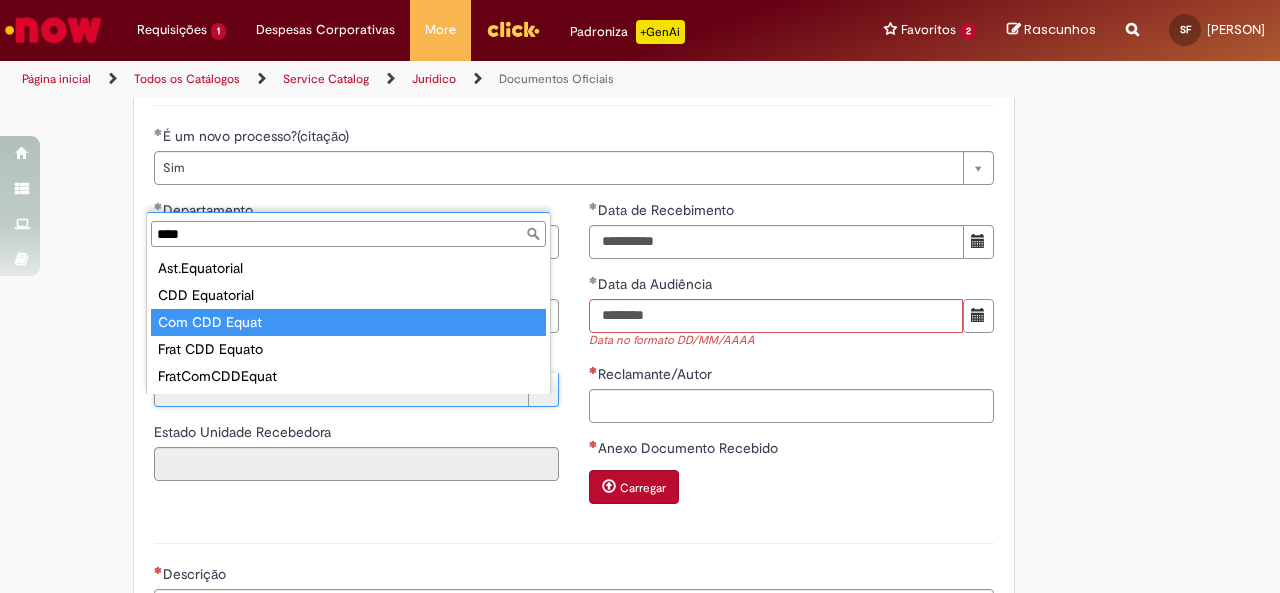 type on "****" 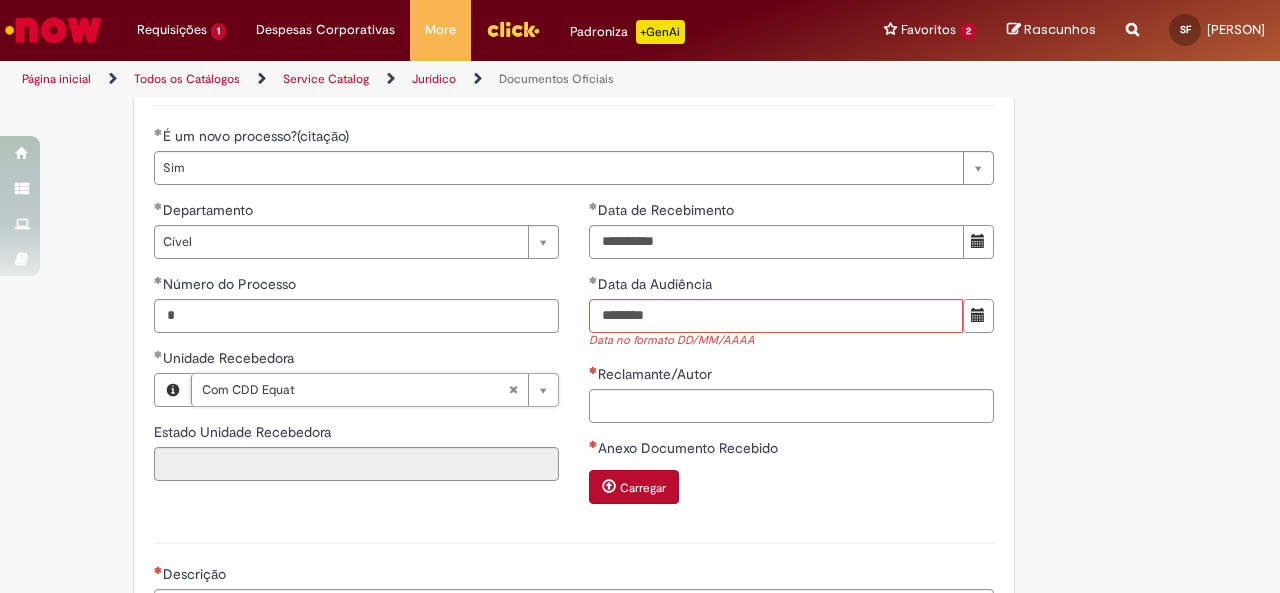 type on "**" 